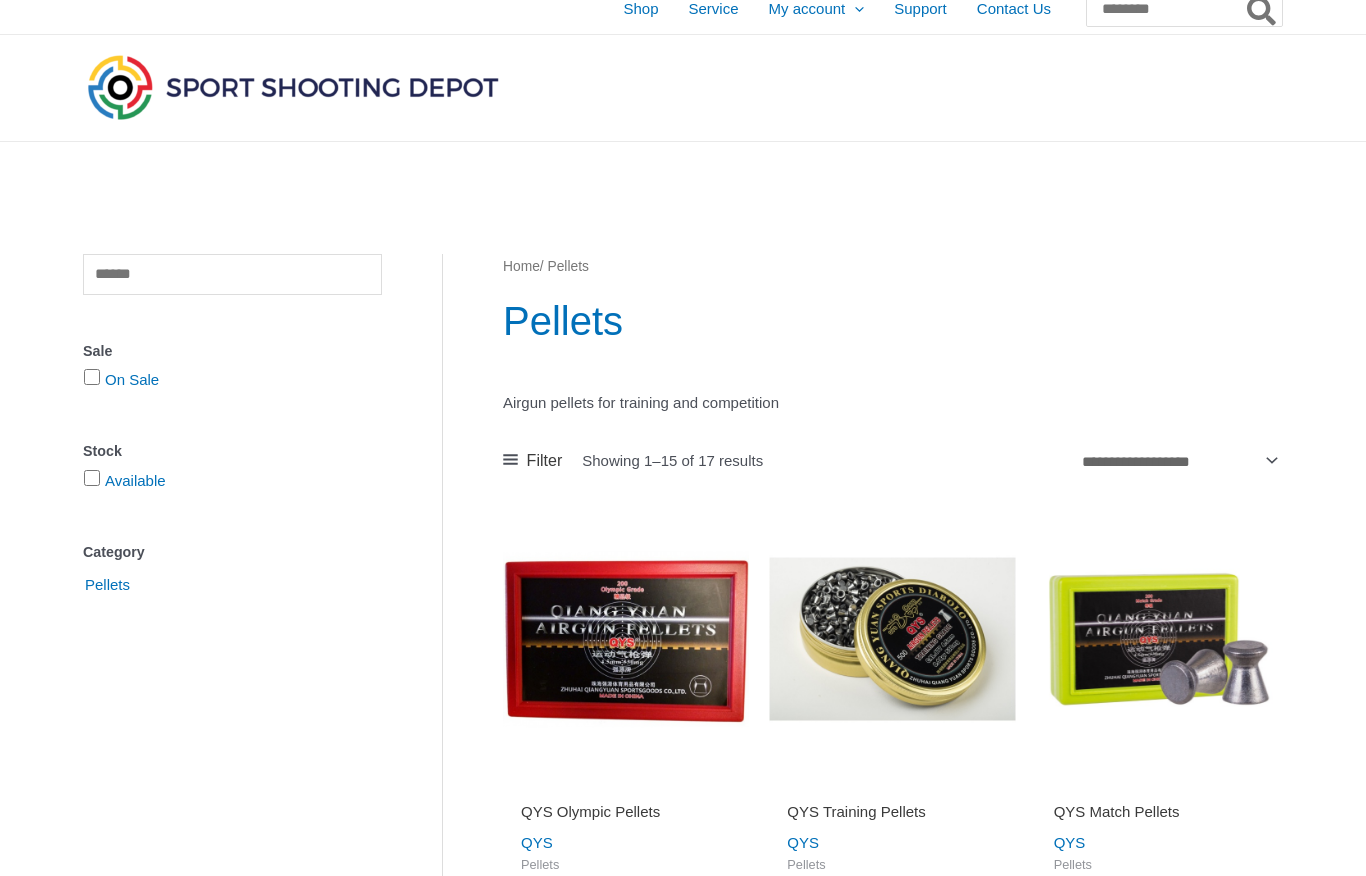 scroll, scrollTop: 0, scrollLeft: 0, axis: both 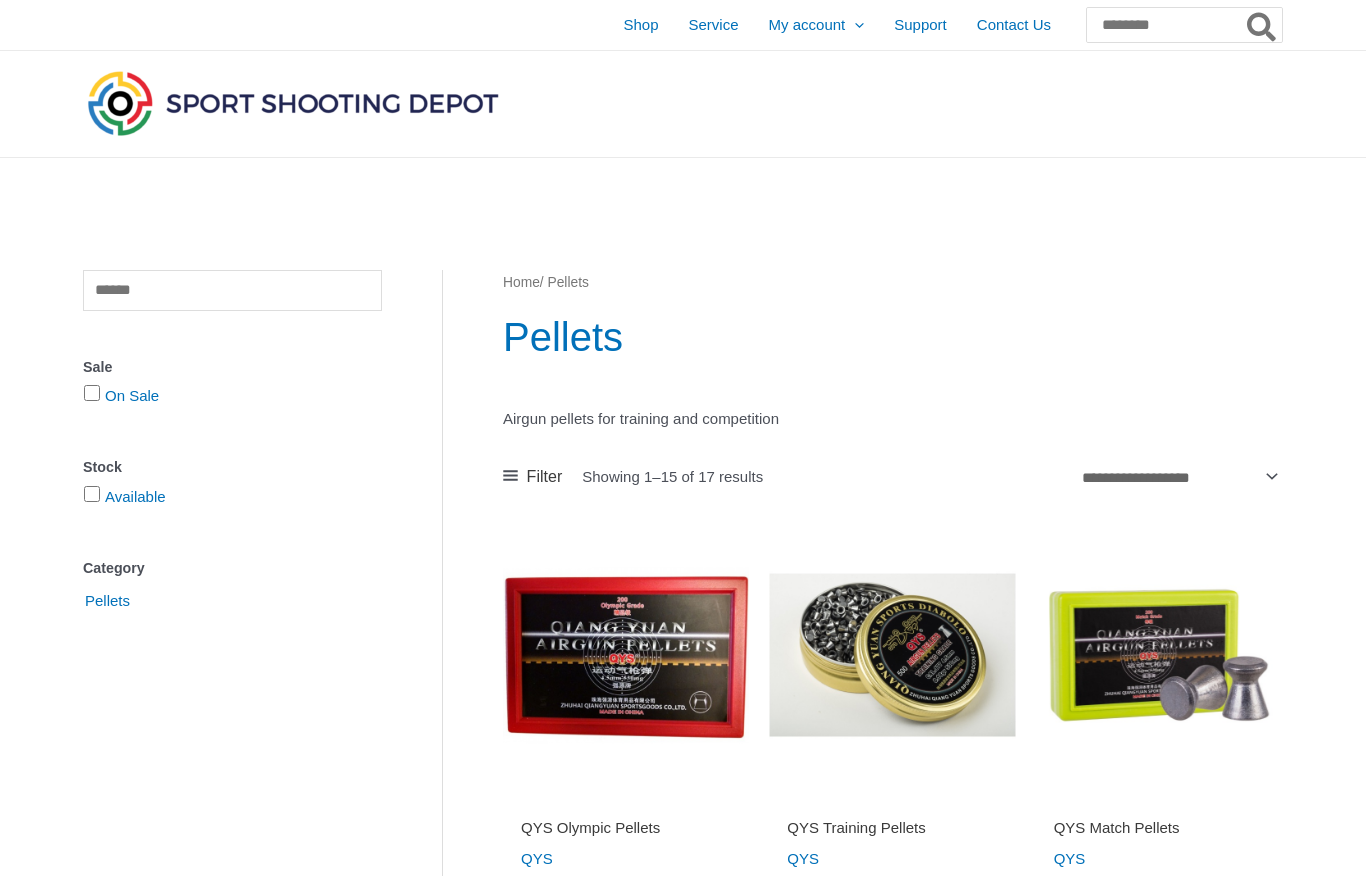 type on "*****" 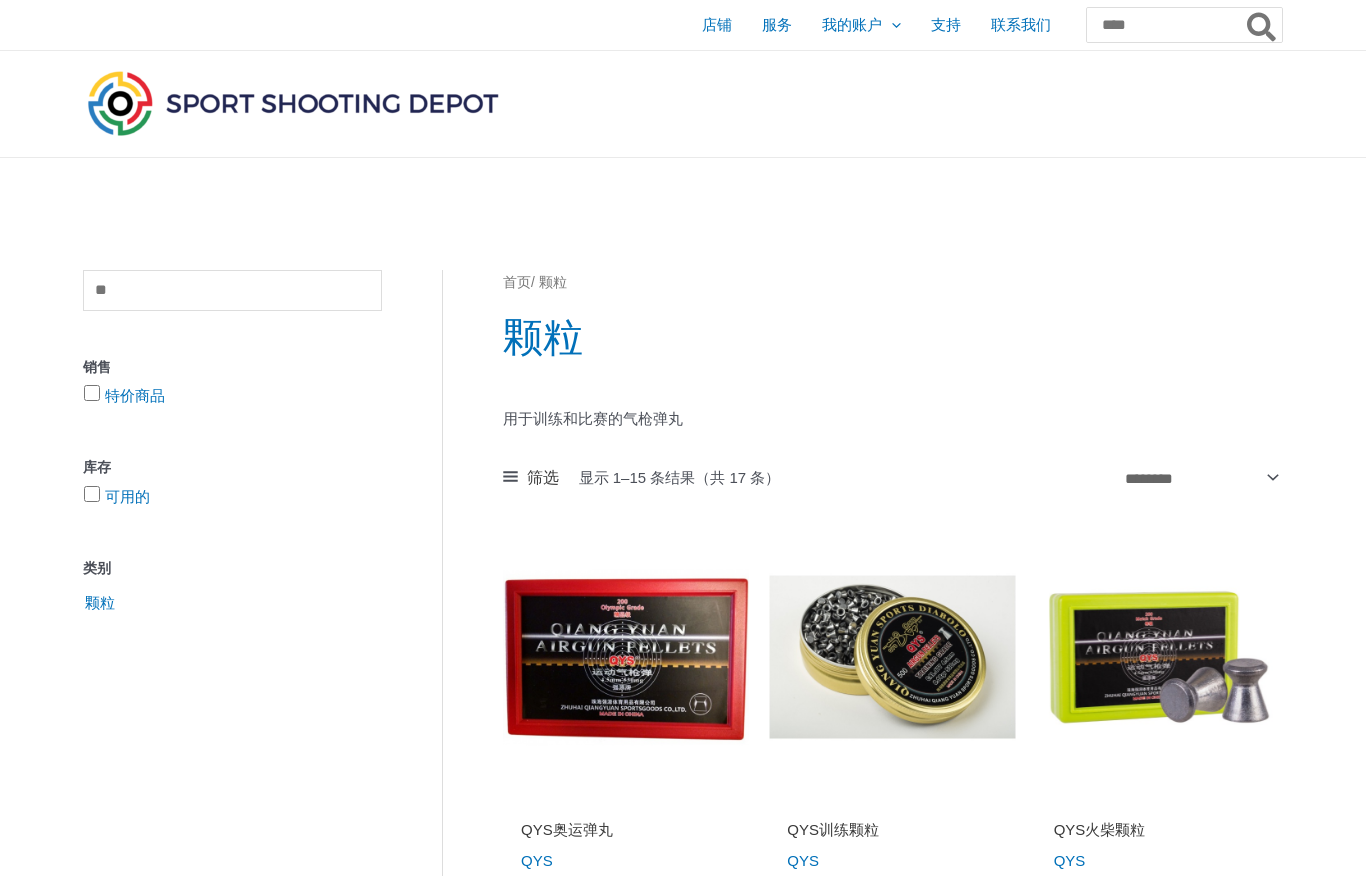 click on "特价商品" at bounding box center (135, 395) 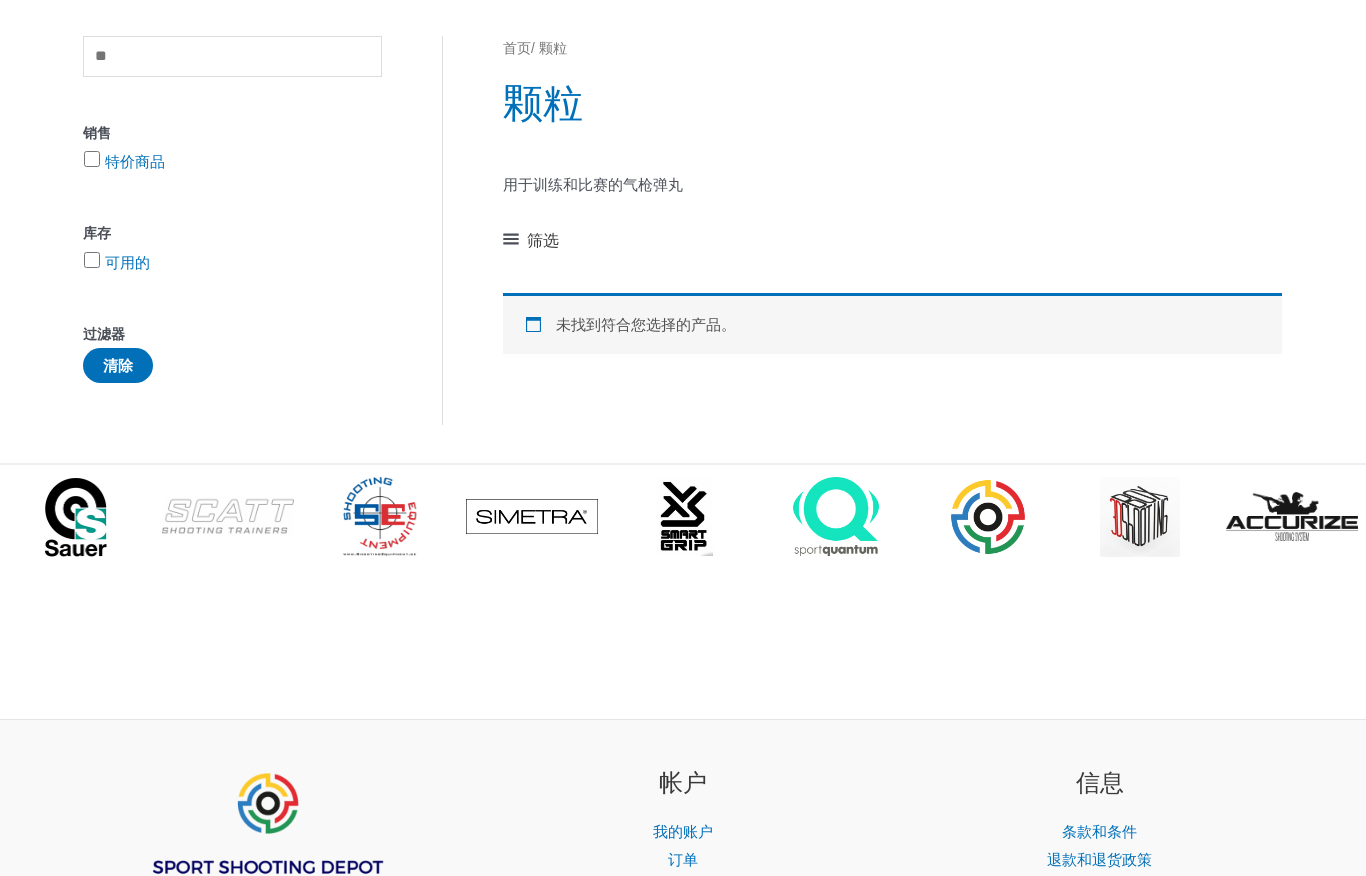 scroll, scrollTop: 0, scrollLeft: 0, axis: both 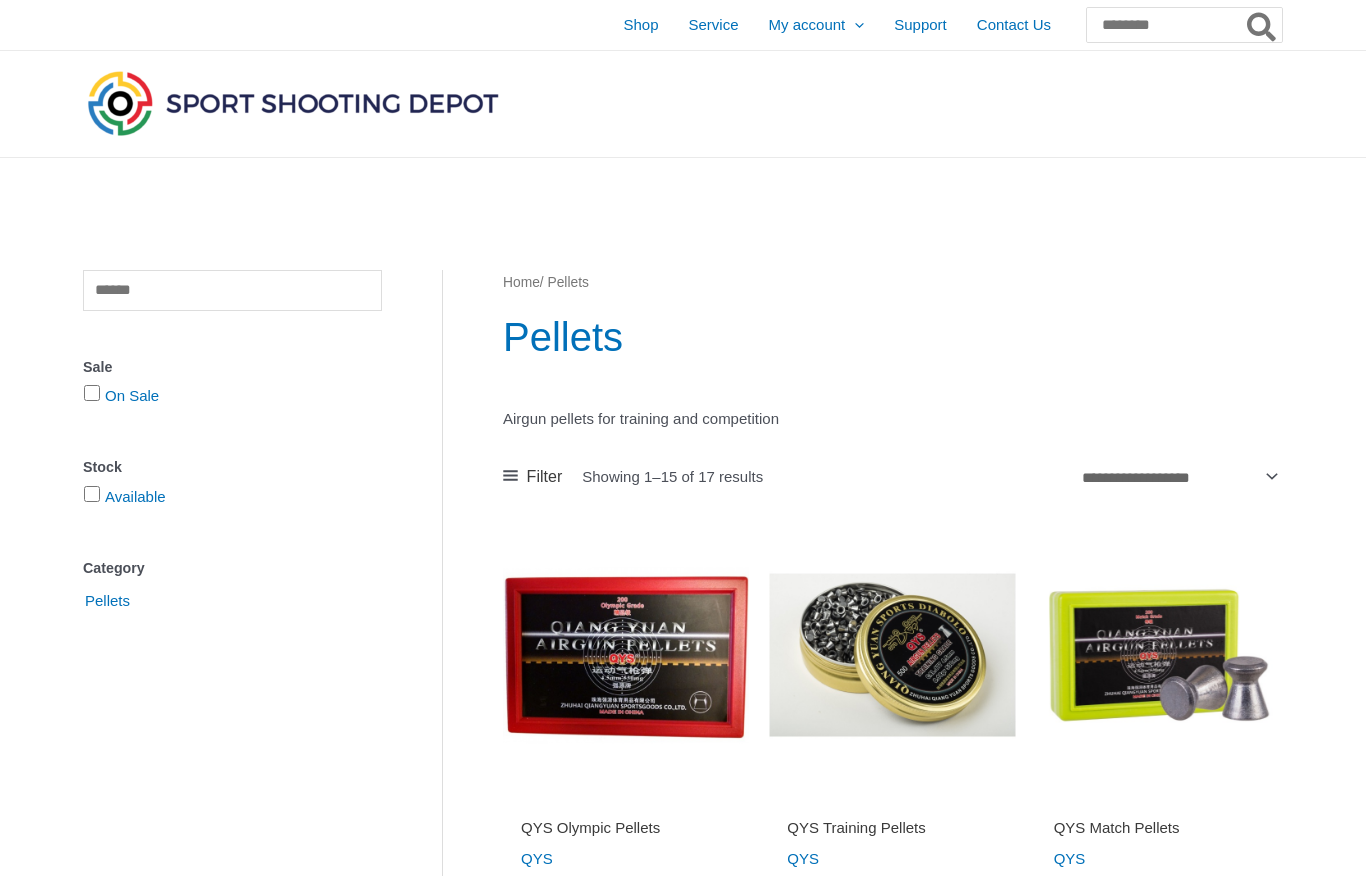 type on "*****" 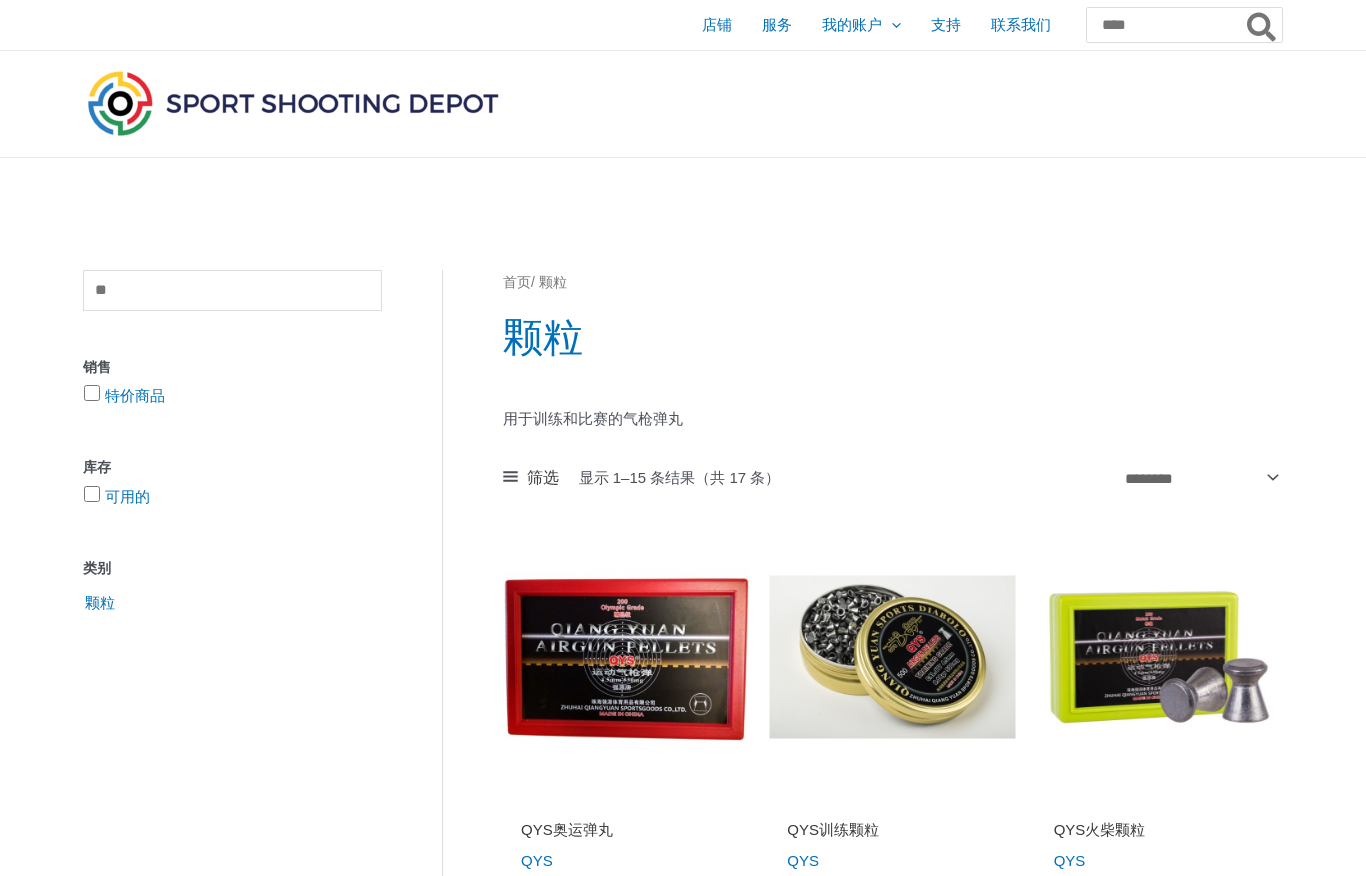 click on "店铺" at bounding box center (717, 24) 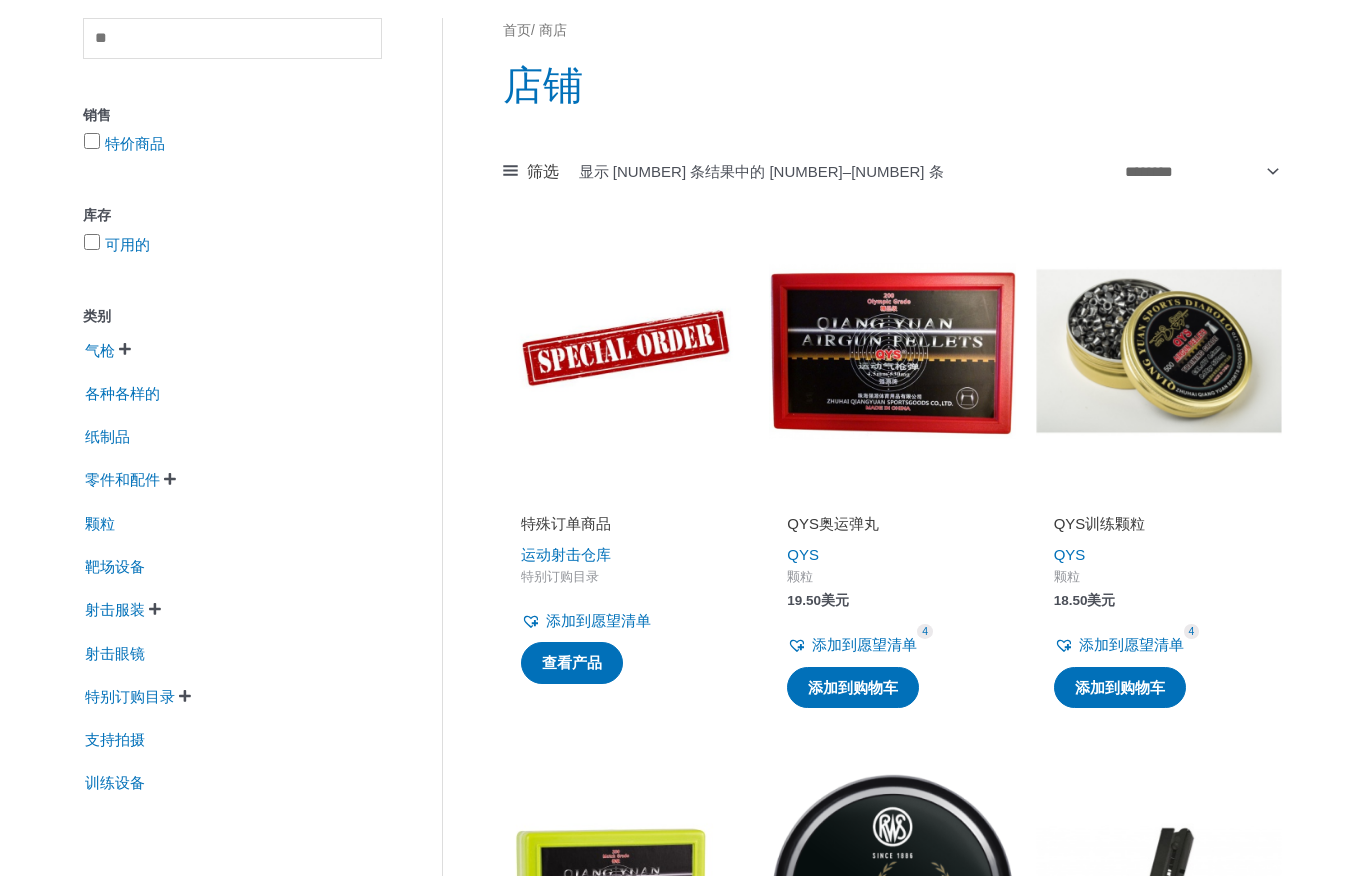 scroll, scrollTop: 199, scrollLeft: 0, axis: vertical 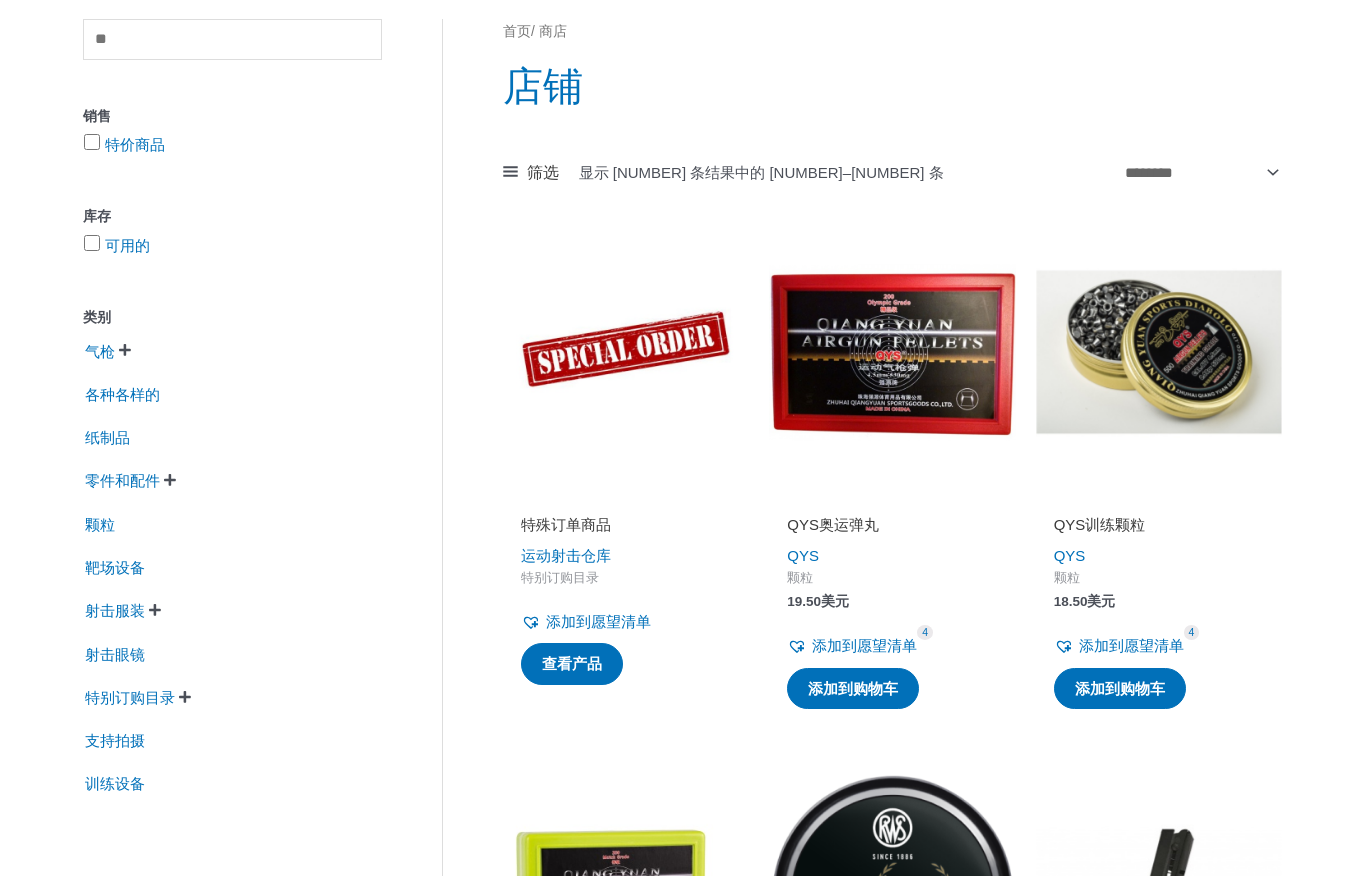 click on "特价商品" at bounding box center (135, 144) 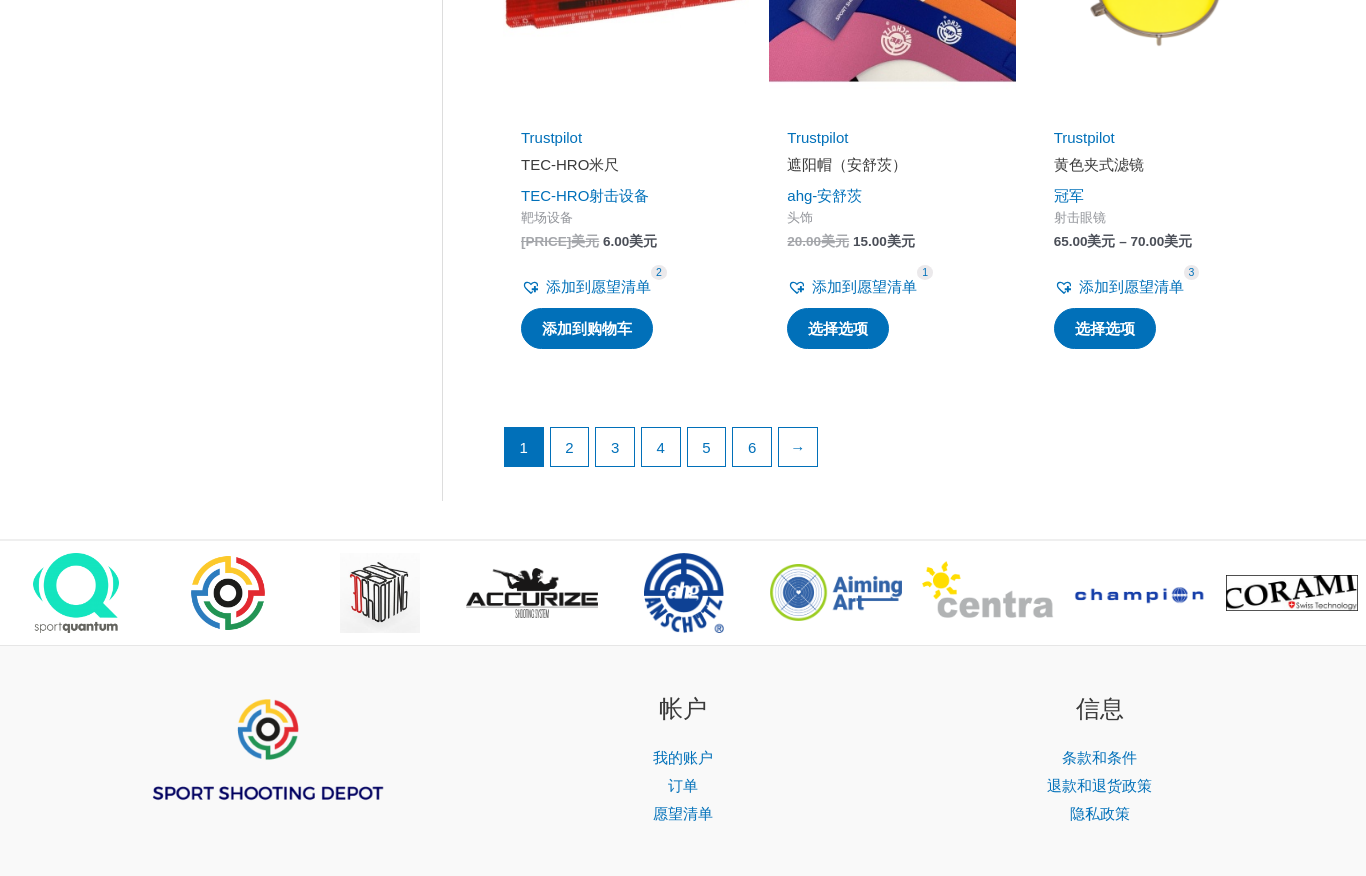 scroll, scrollTop: 2751, scrollLeft: 0, axis: vertical 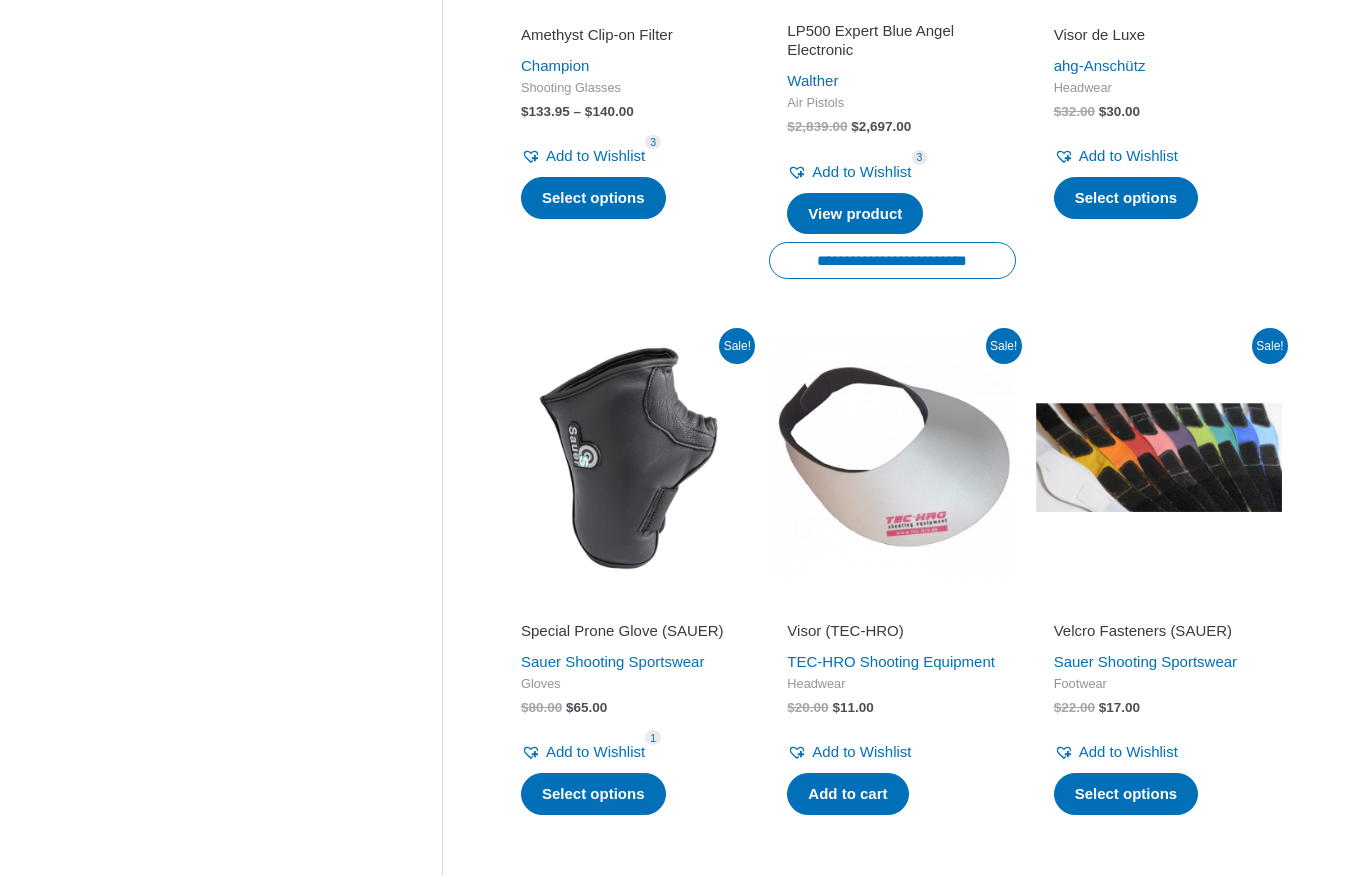 type on "*****" 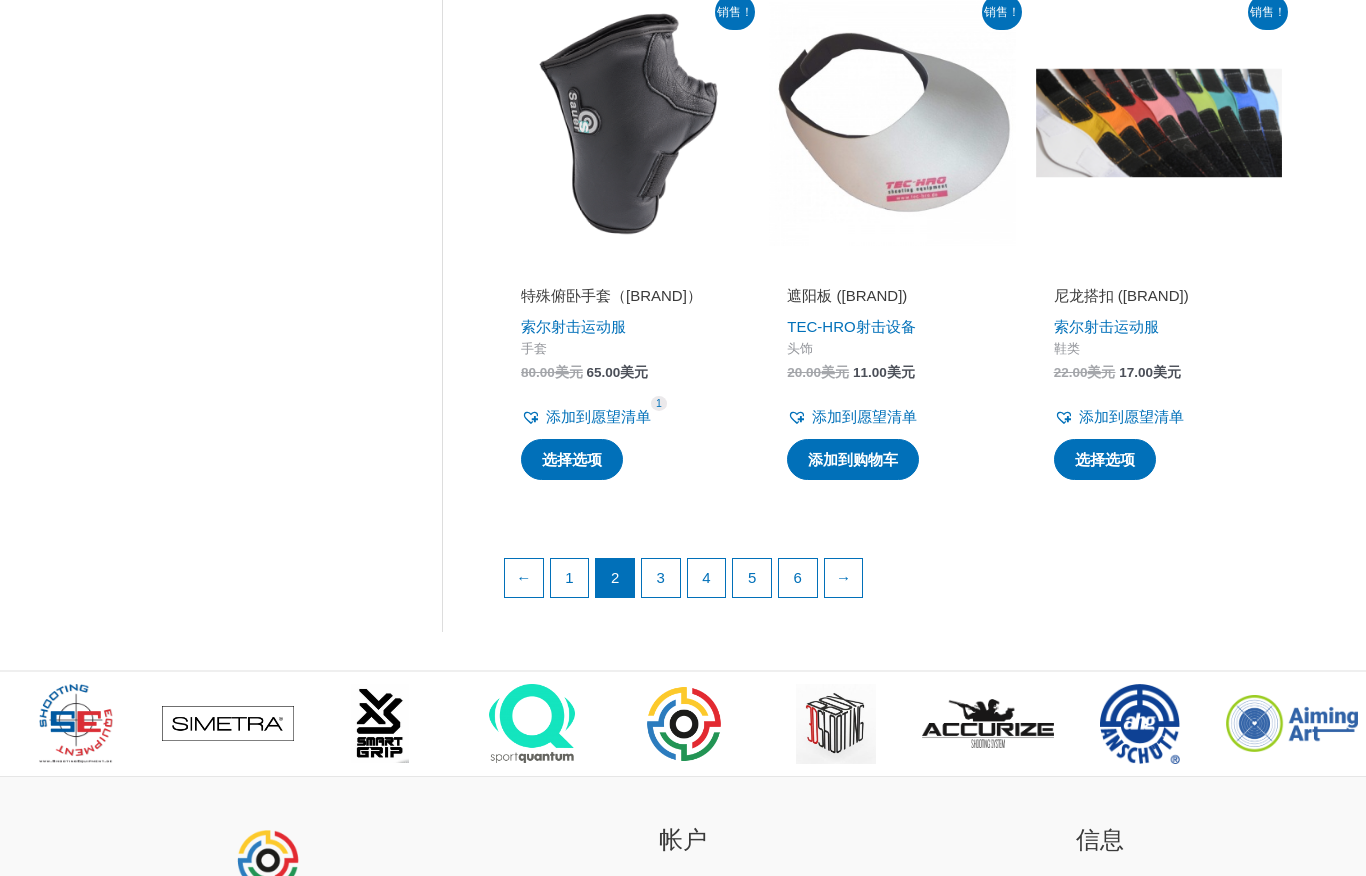 scroll, scrollTop: 2712, scrollLeft: 0, axis: vertical 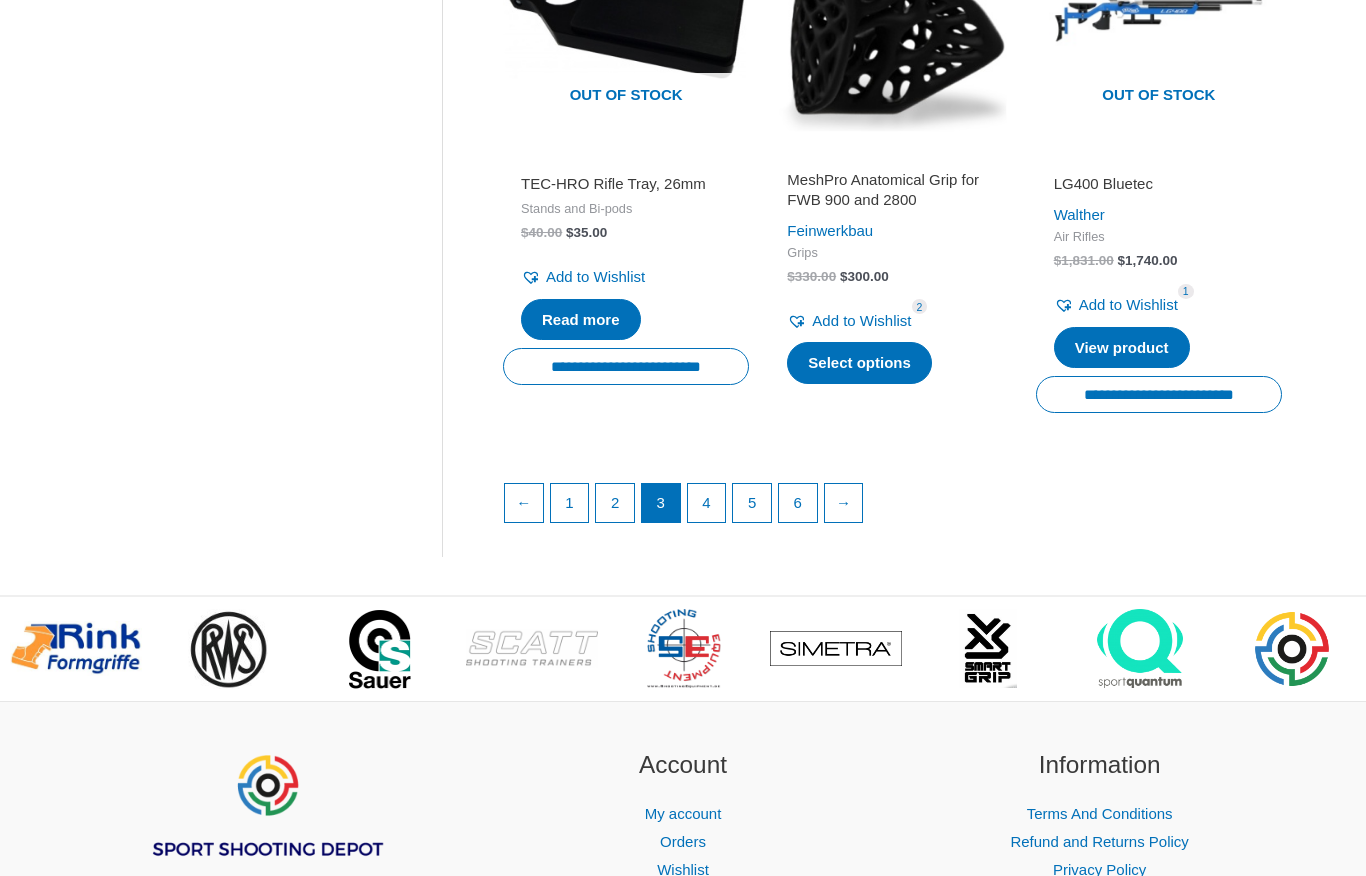 click on "4" at bounding box center (707, 503) 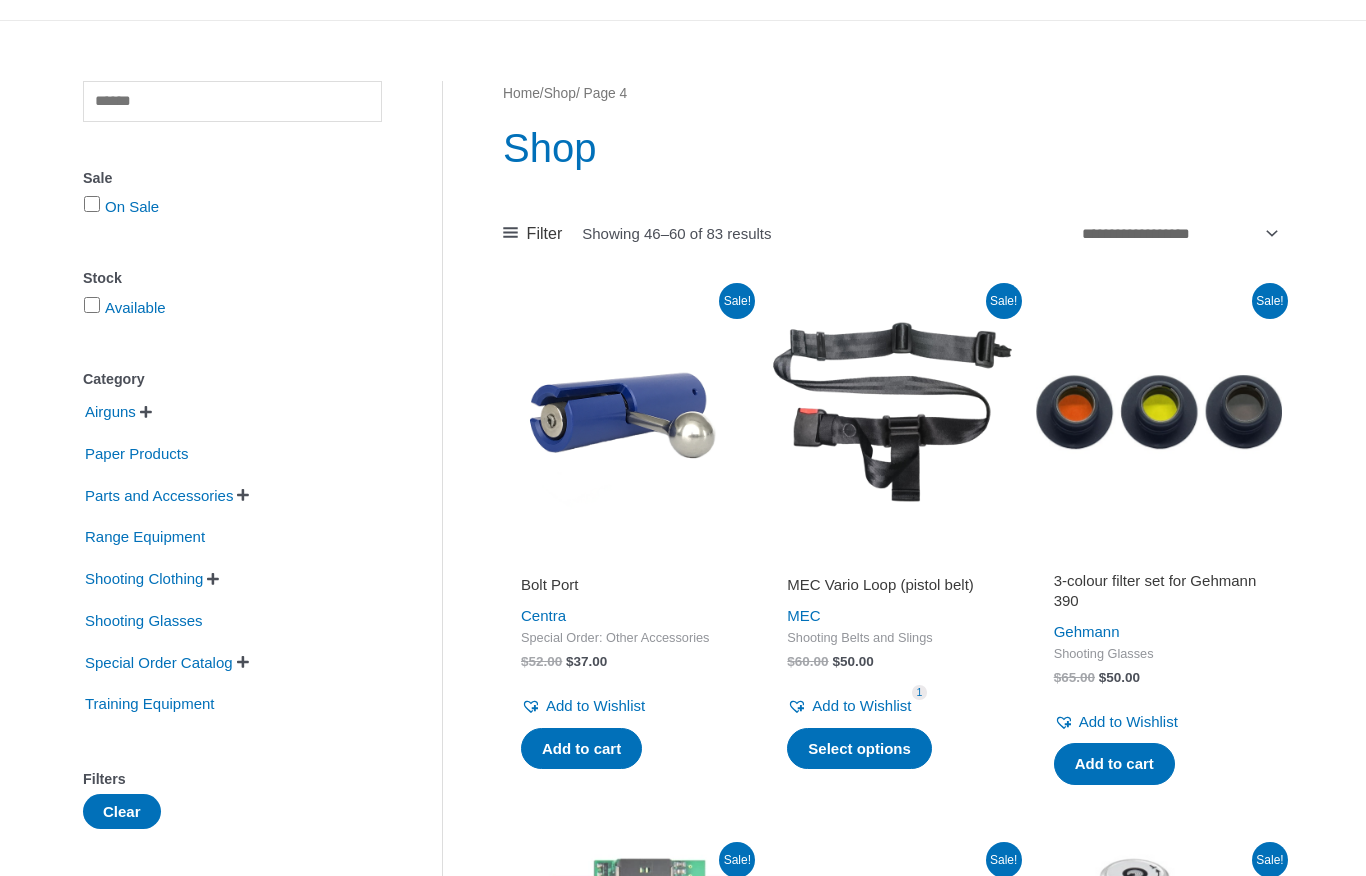 scroll, scrollTop: 153, scrollLeft: 0, axis: vertical 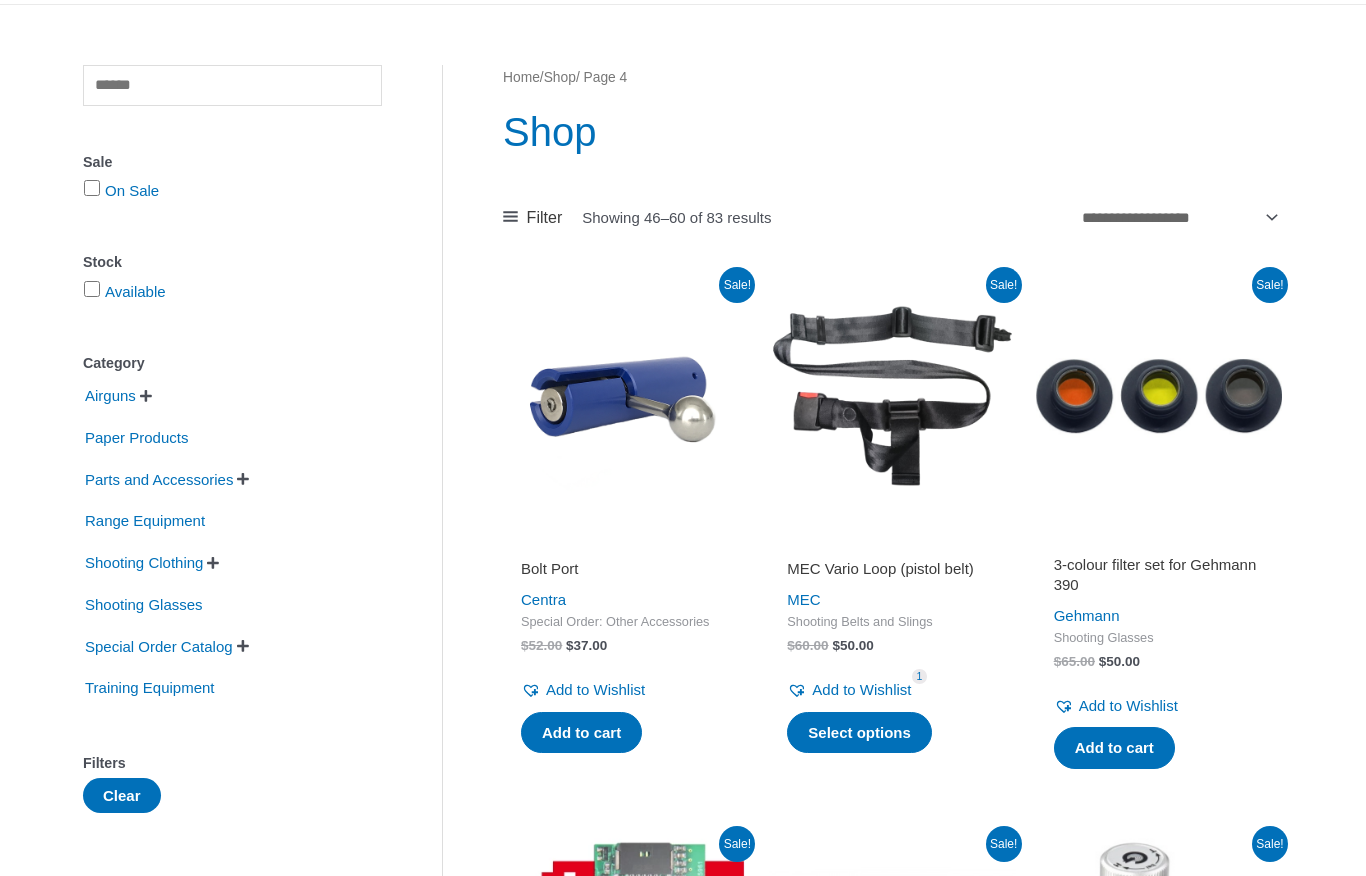type on "*****" 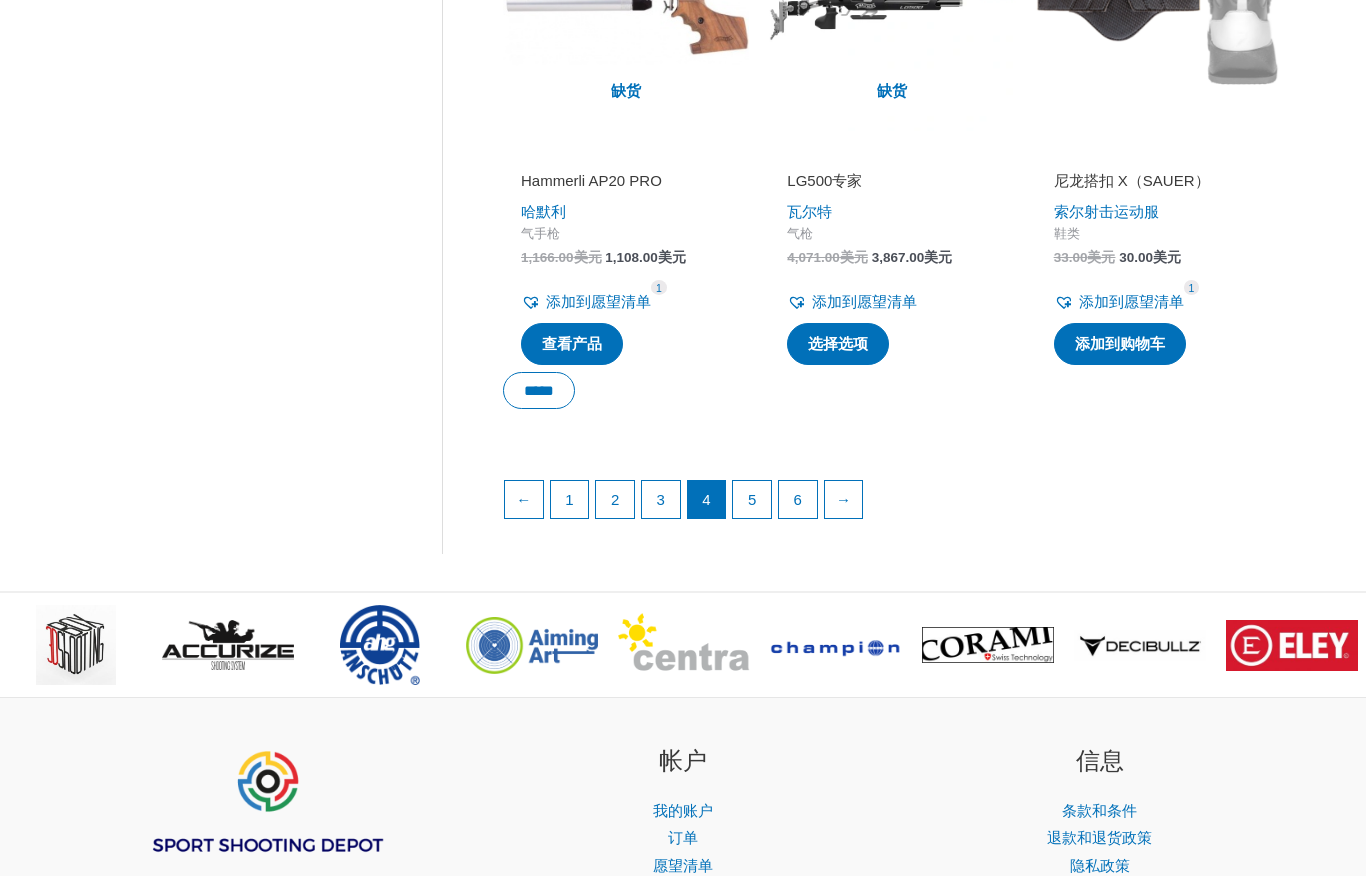scroll, scrollTop: 2807, scrollLeft: 0, axis: vertical 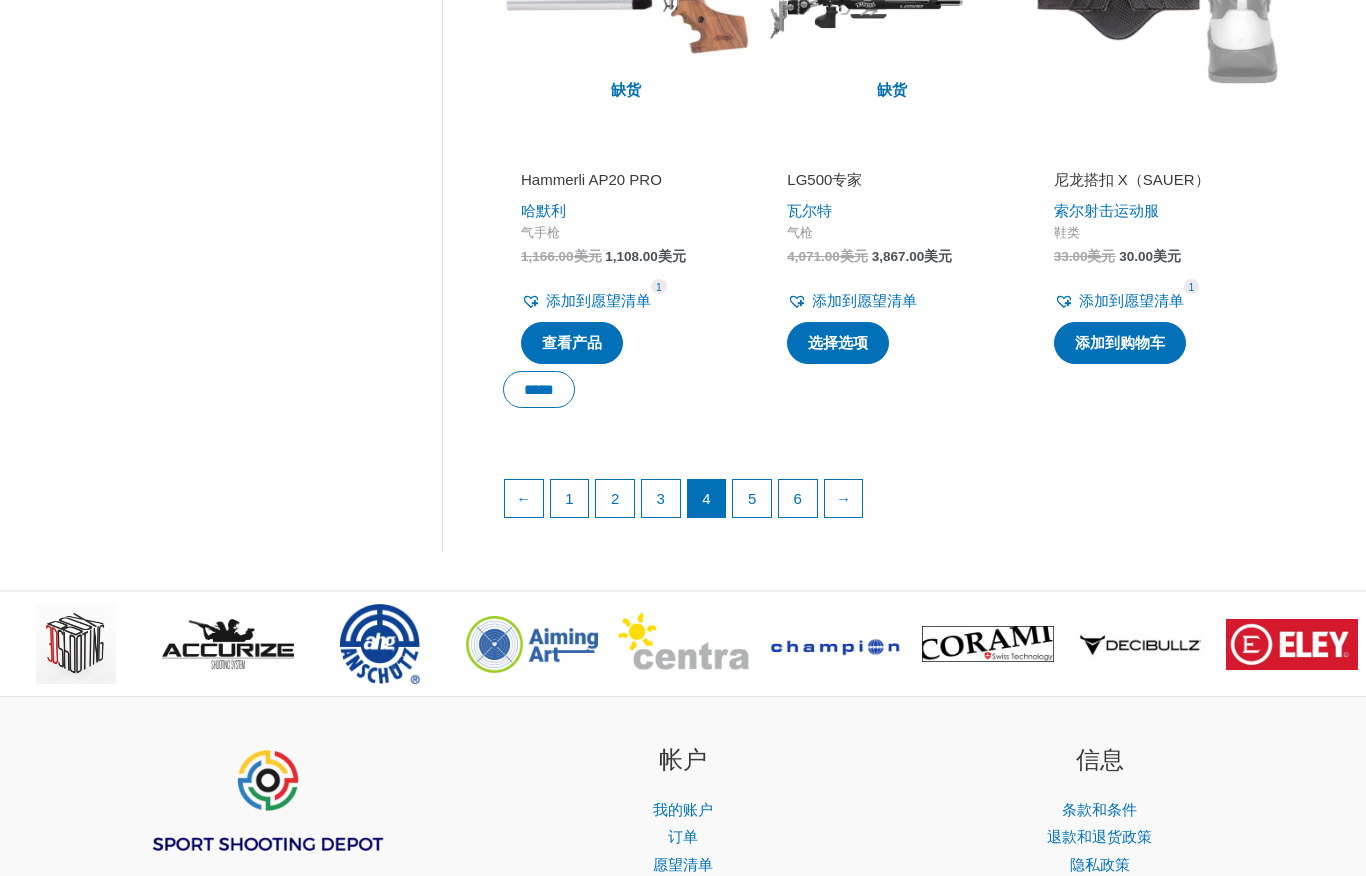 click on "5" at bounding box center (752, 498) 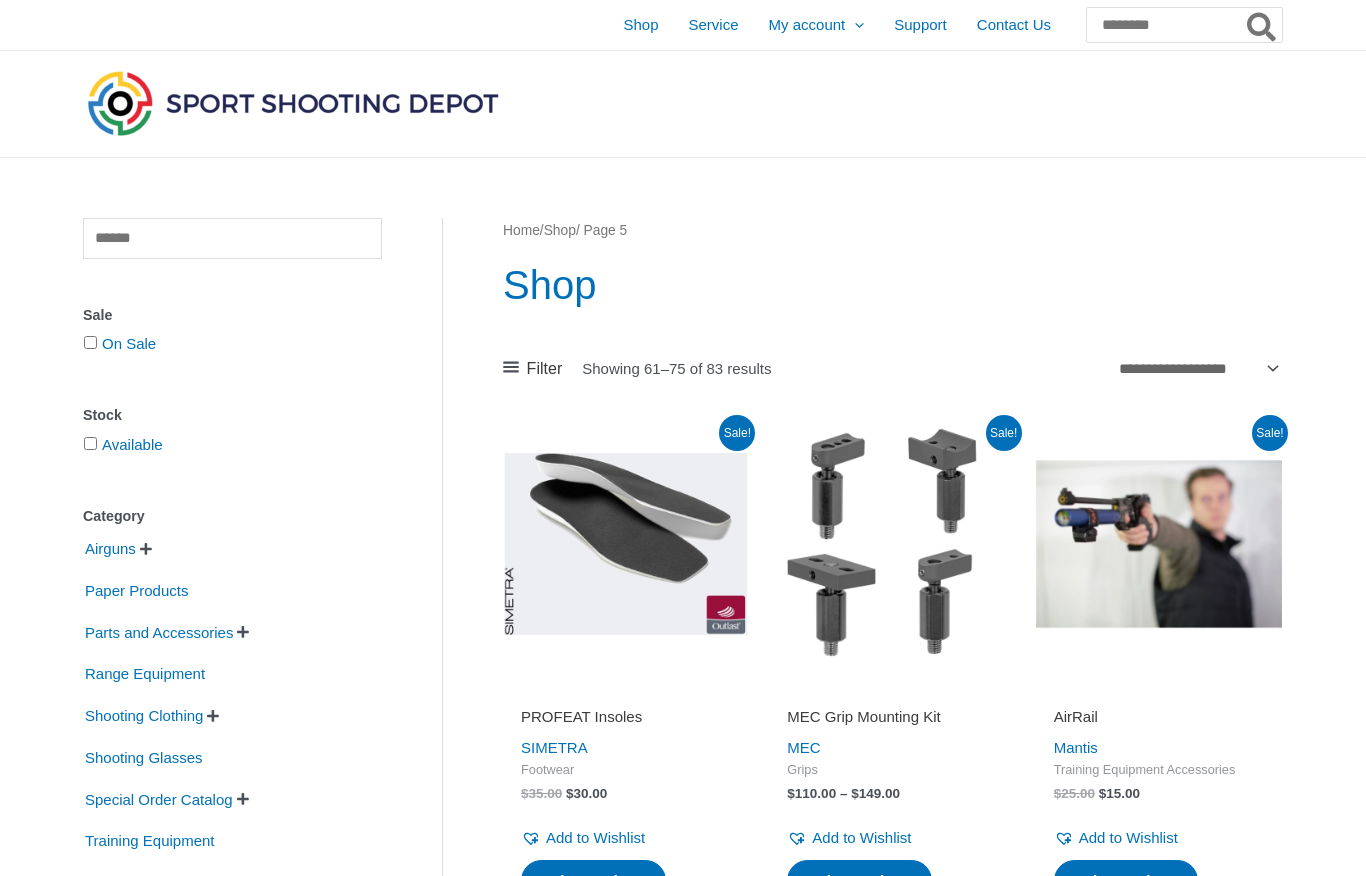 scroll, scrollTop: 0, scrollLeft: 0, axis: both 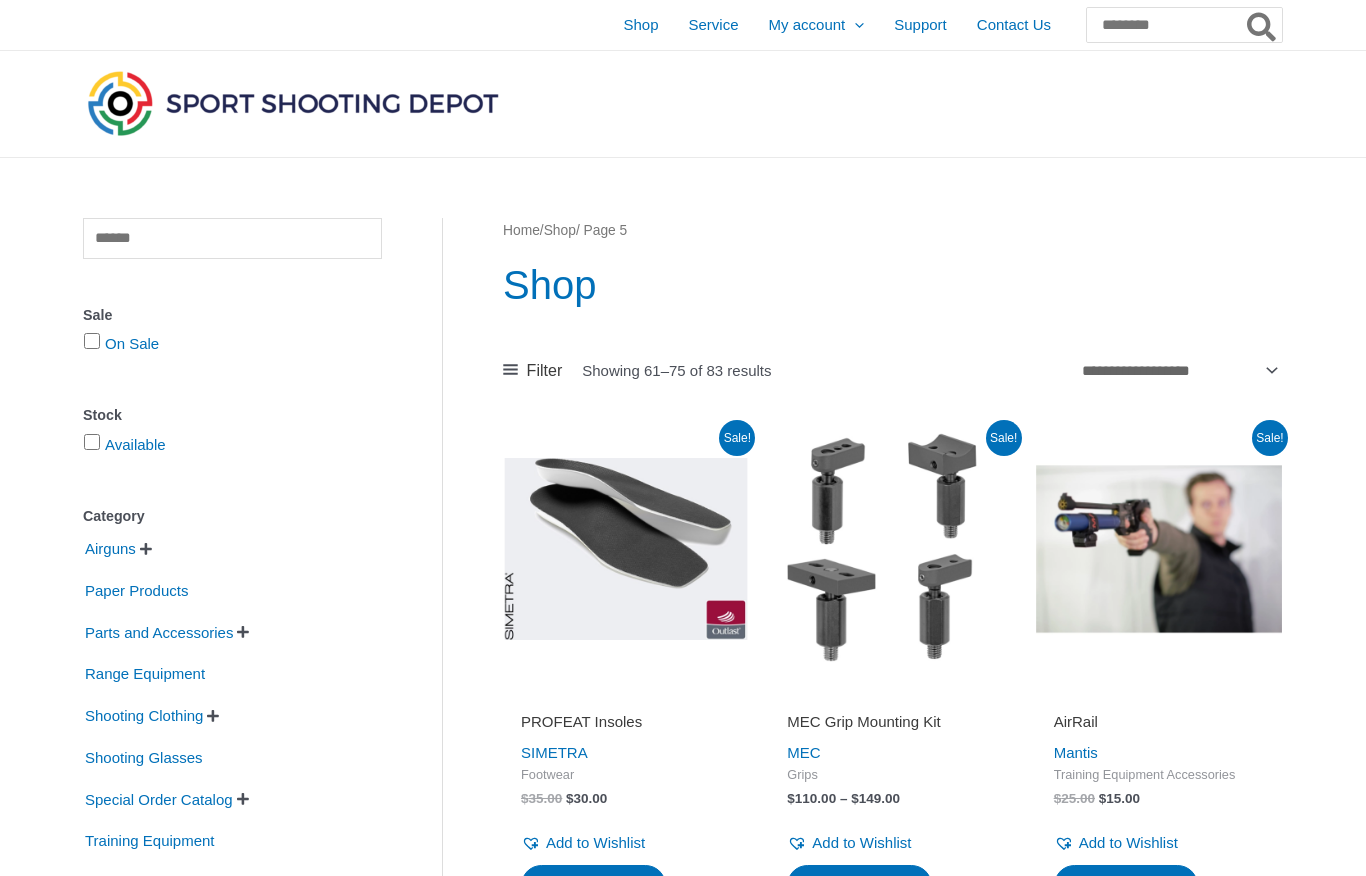 type on "*****" 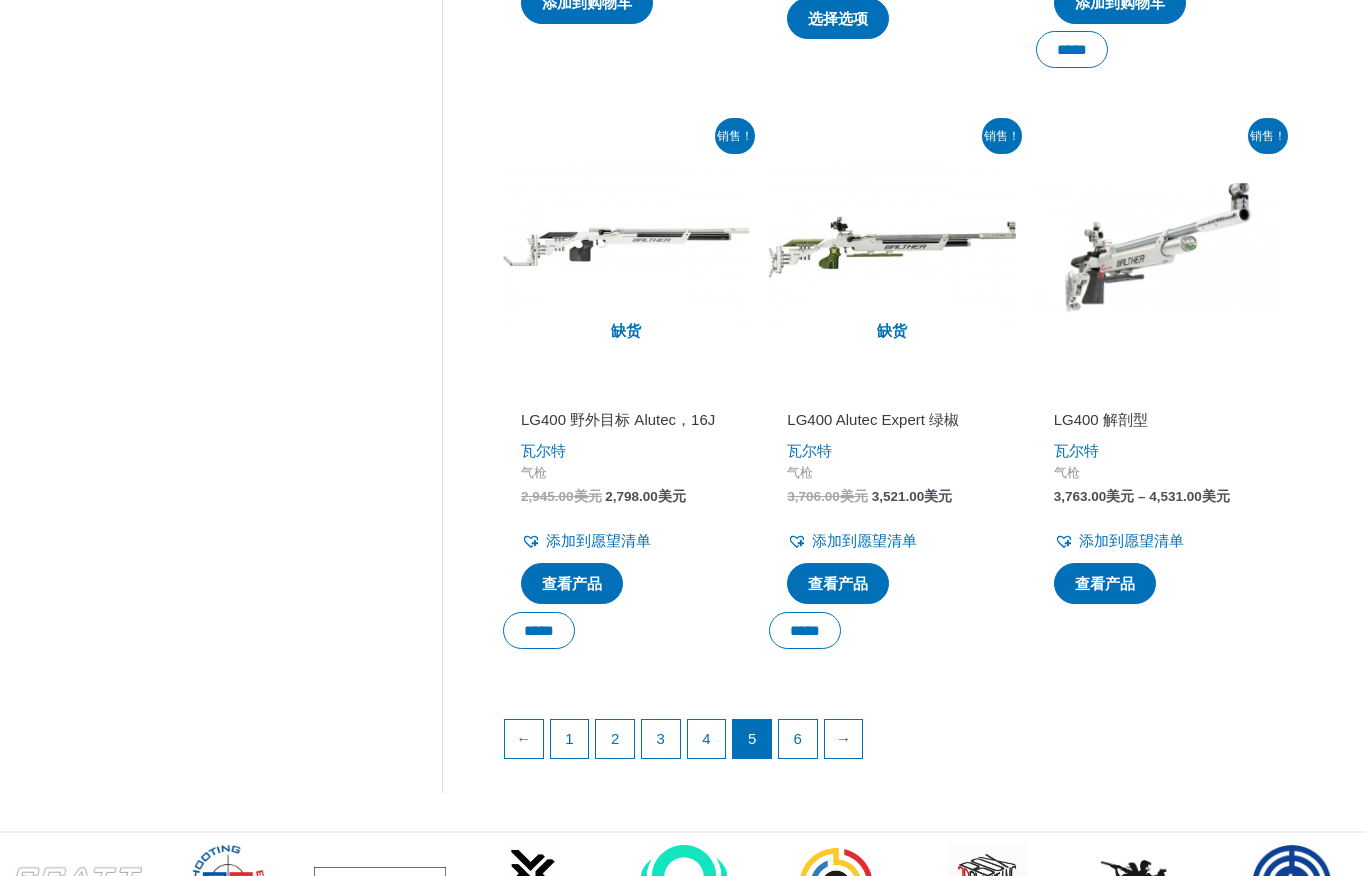 scroll, scrollTop: 2551, scrollLeft: 0, axis: vertical 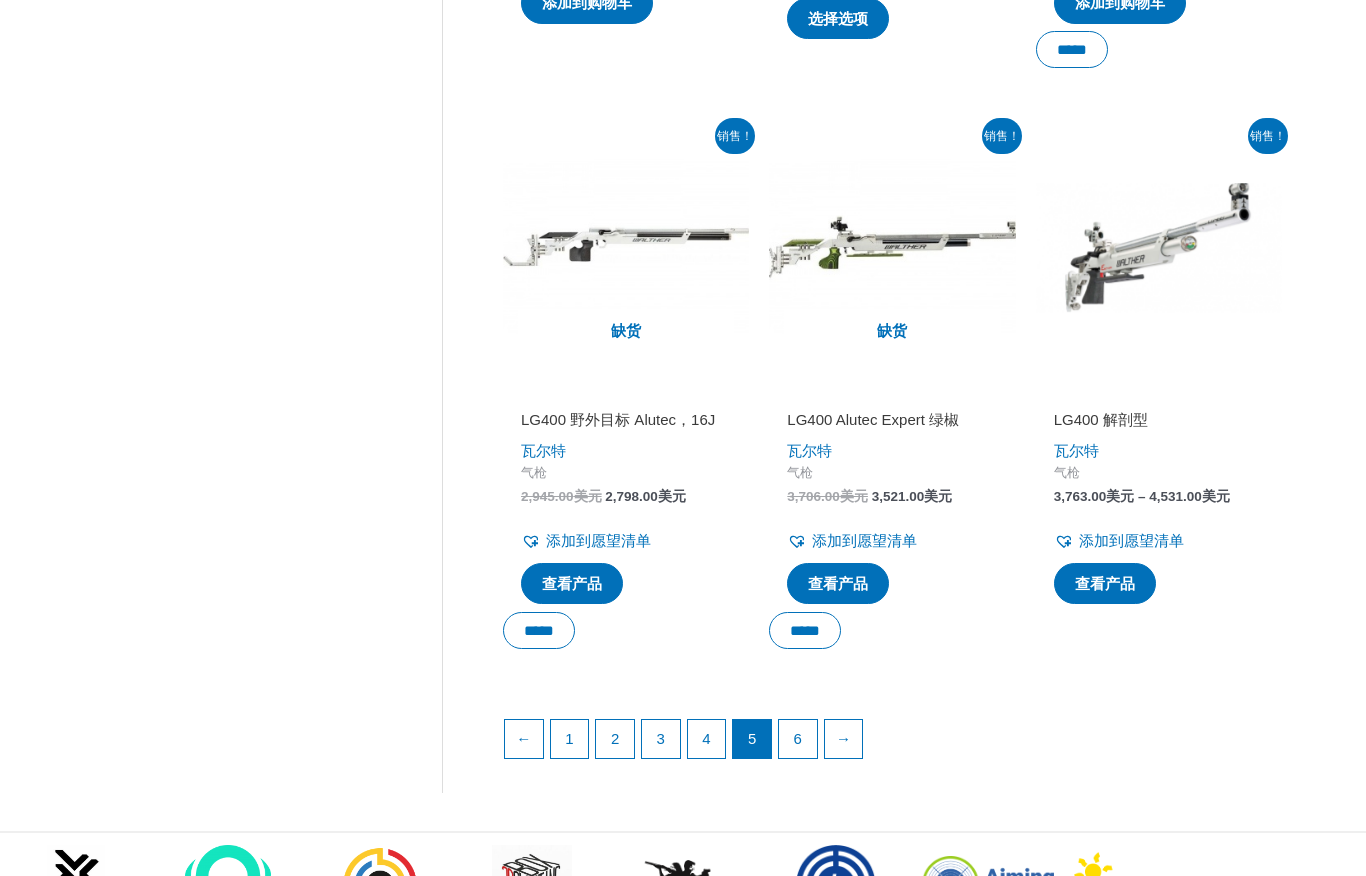 click on "6" at bounding box center [798, 738] 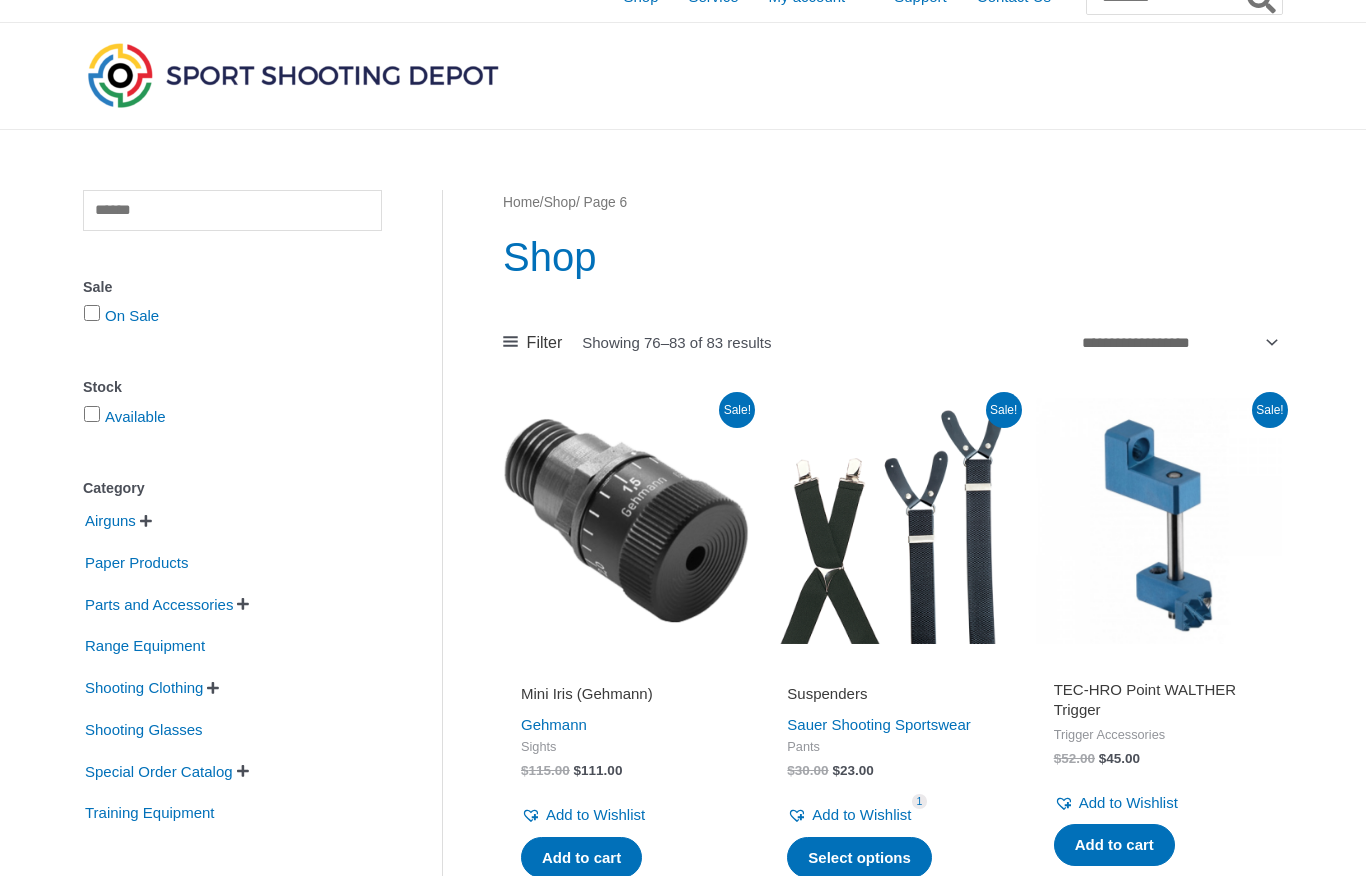 scroll, scrollTop: 0, scrollLeft: 0, axis: both 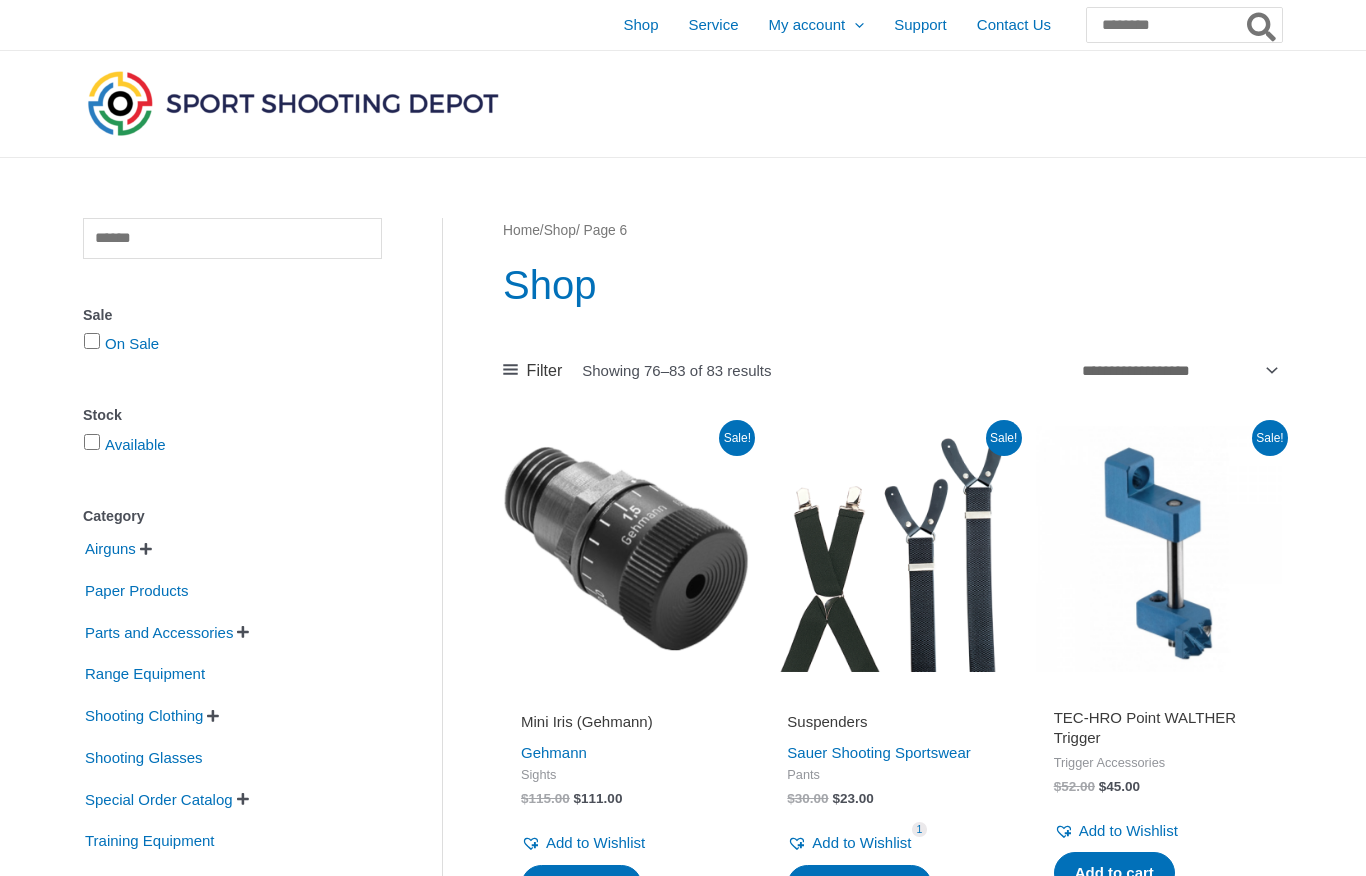 click on "Shop" at bounding box center [640, 25] 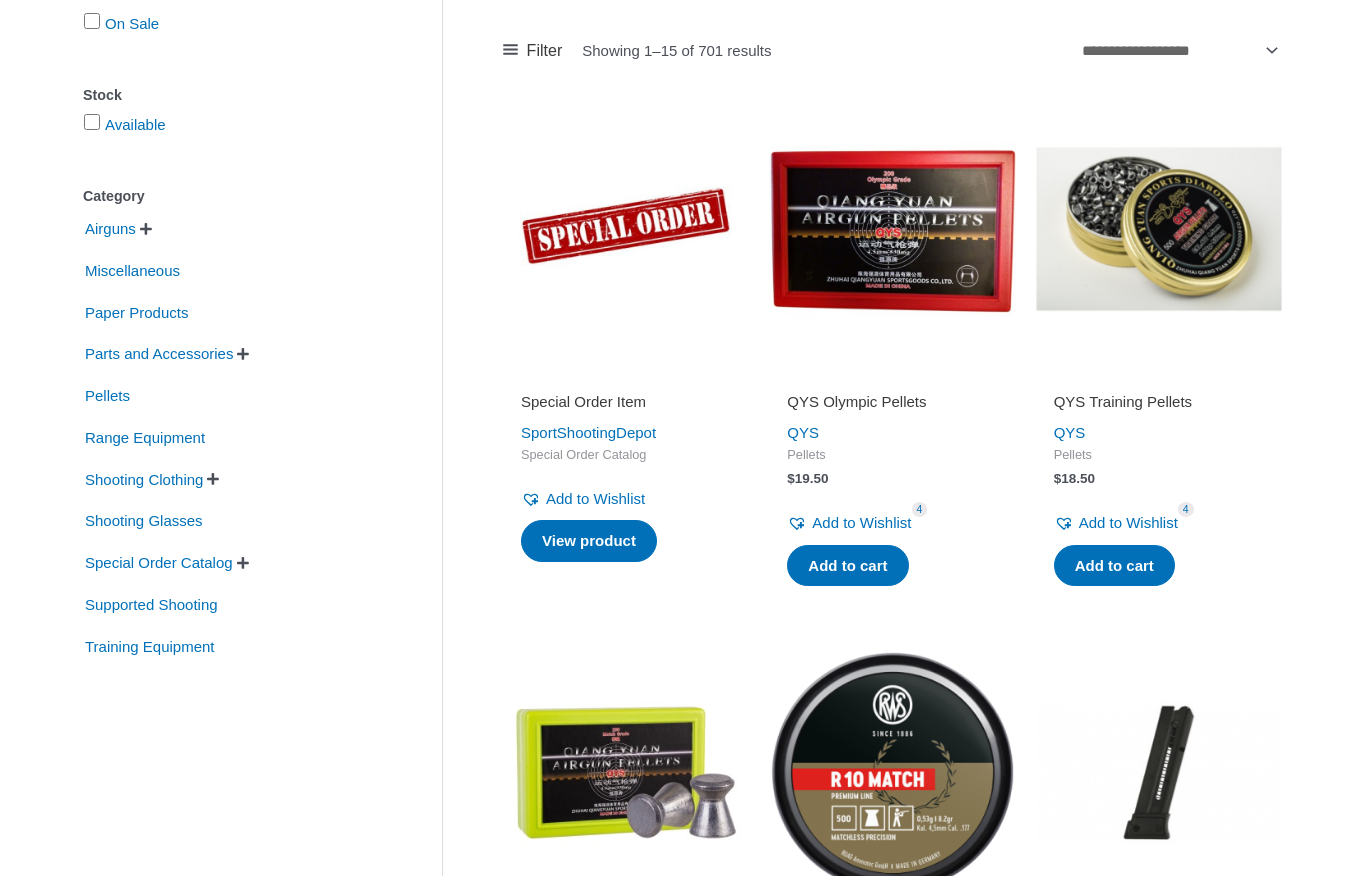 scroll, scrollTop: 320, scrollLeft: 0, axis: vertical 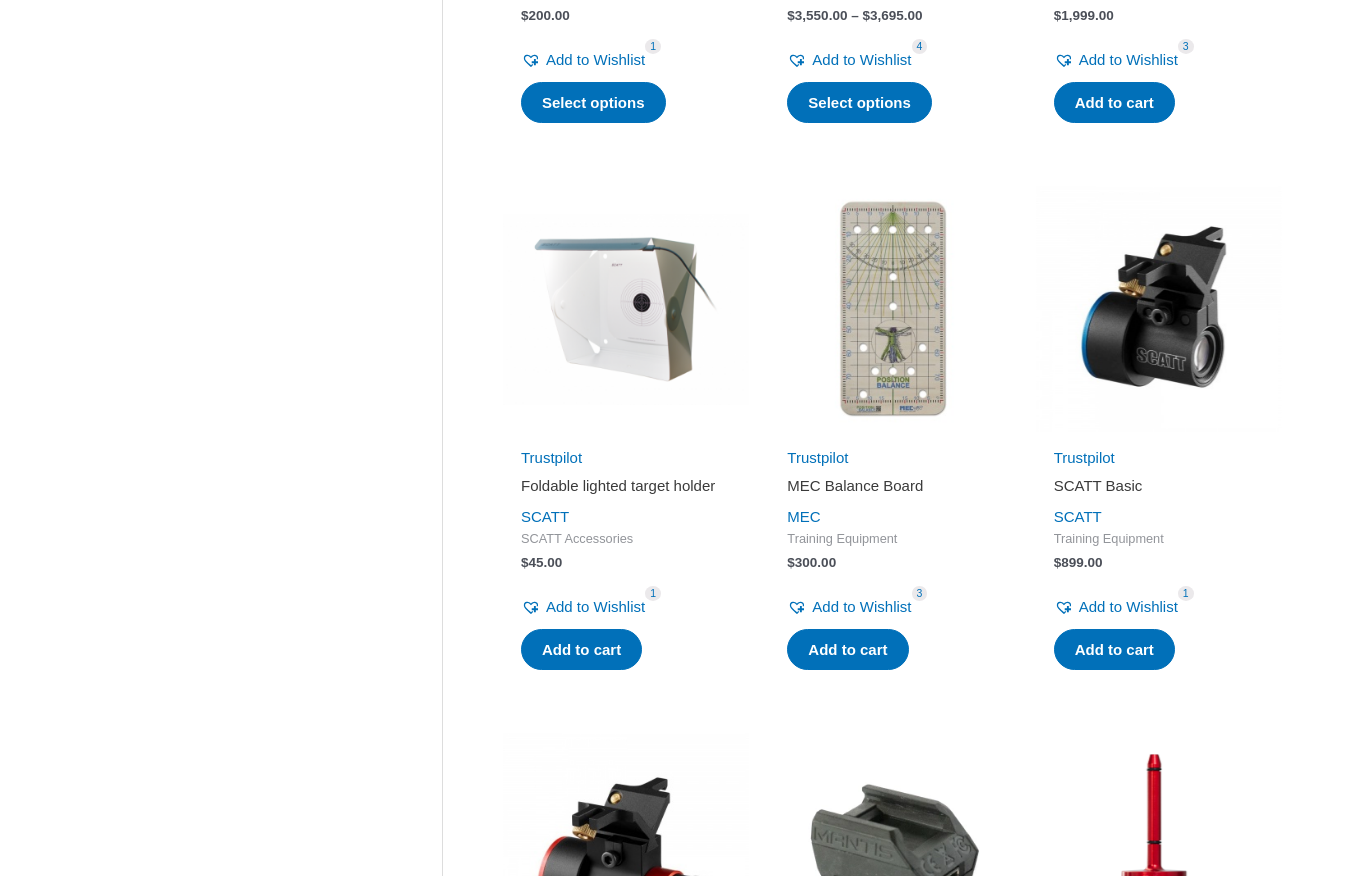 click at bounding box center (626, 309) 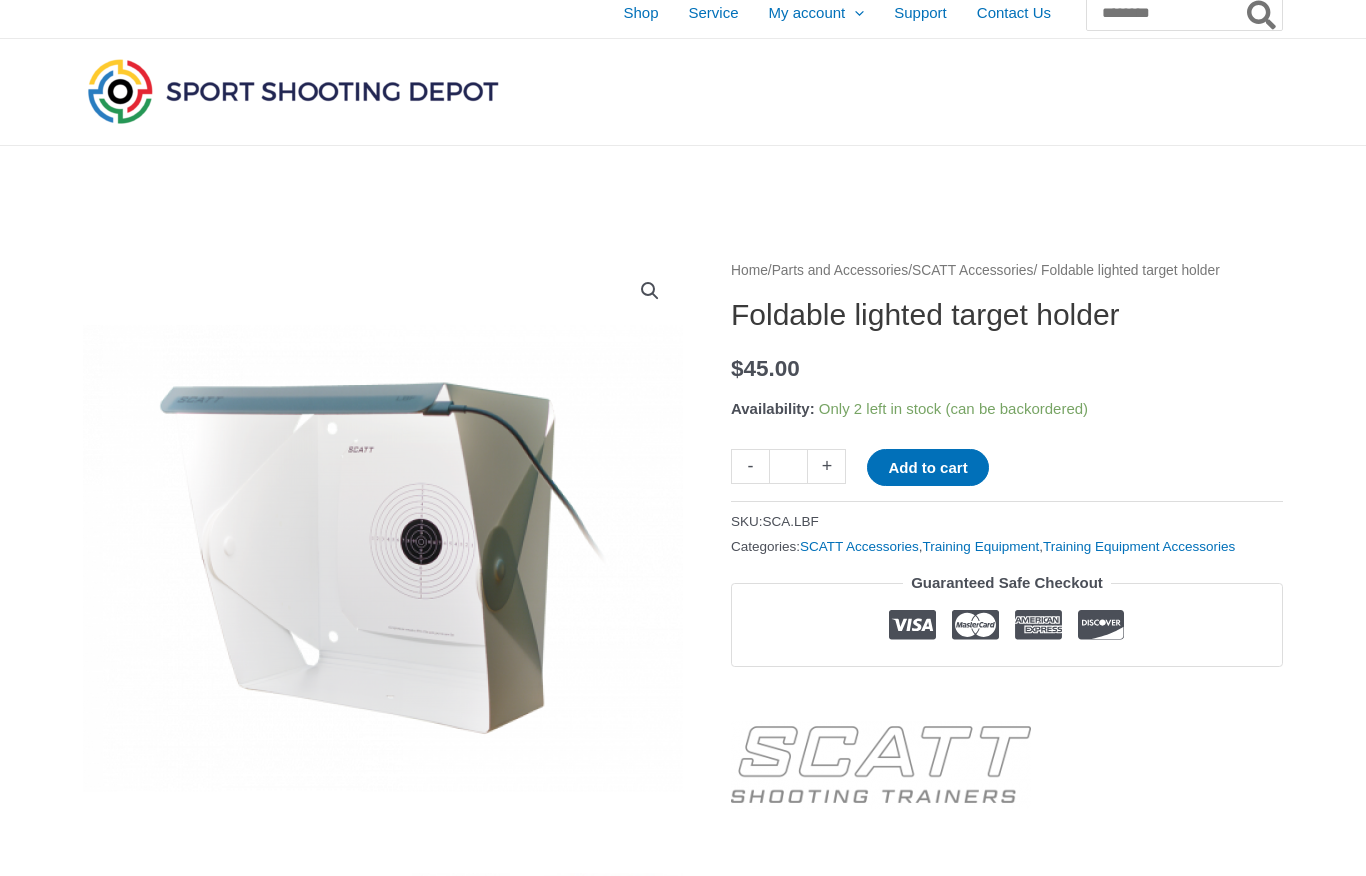 scroll, scrollTop: 0, scrollLeft: 0, axis: both 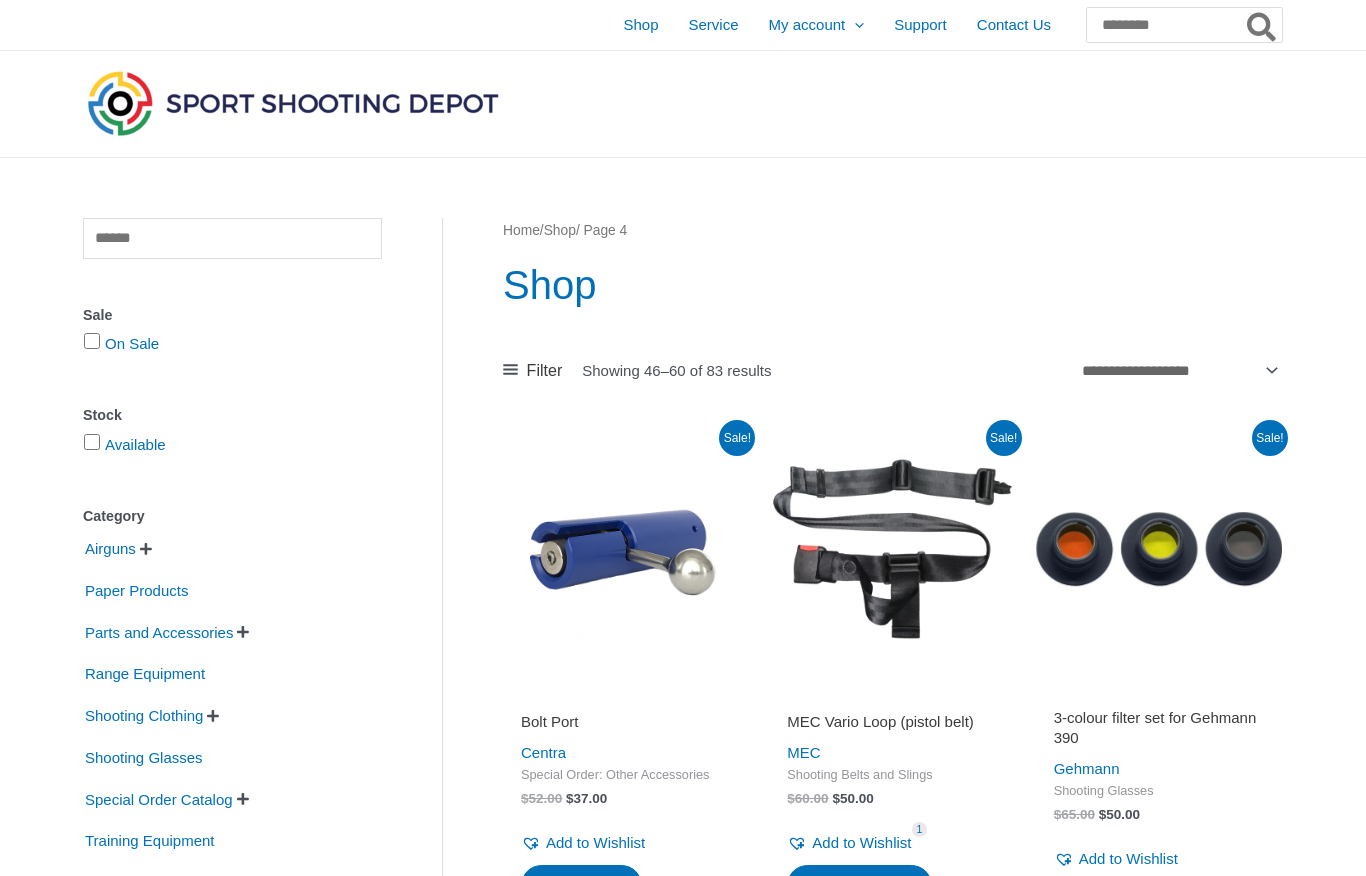 click on "Shop" at bounding box center [640, 25] 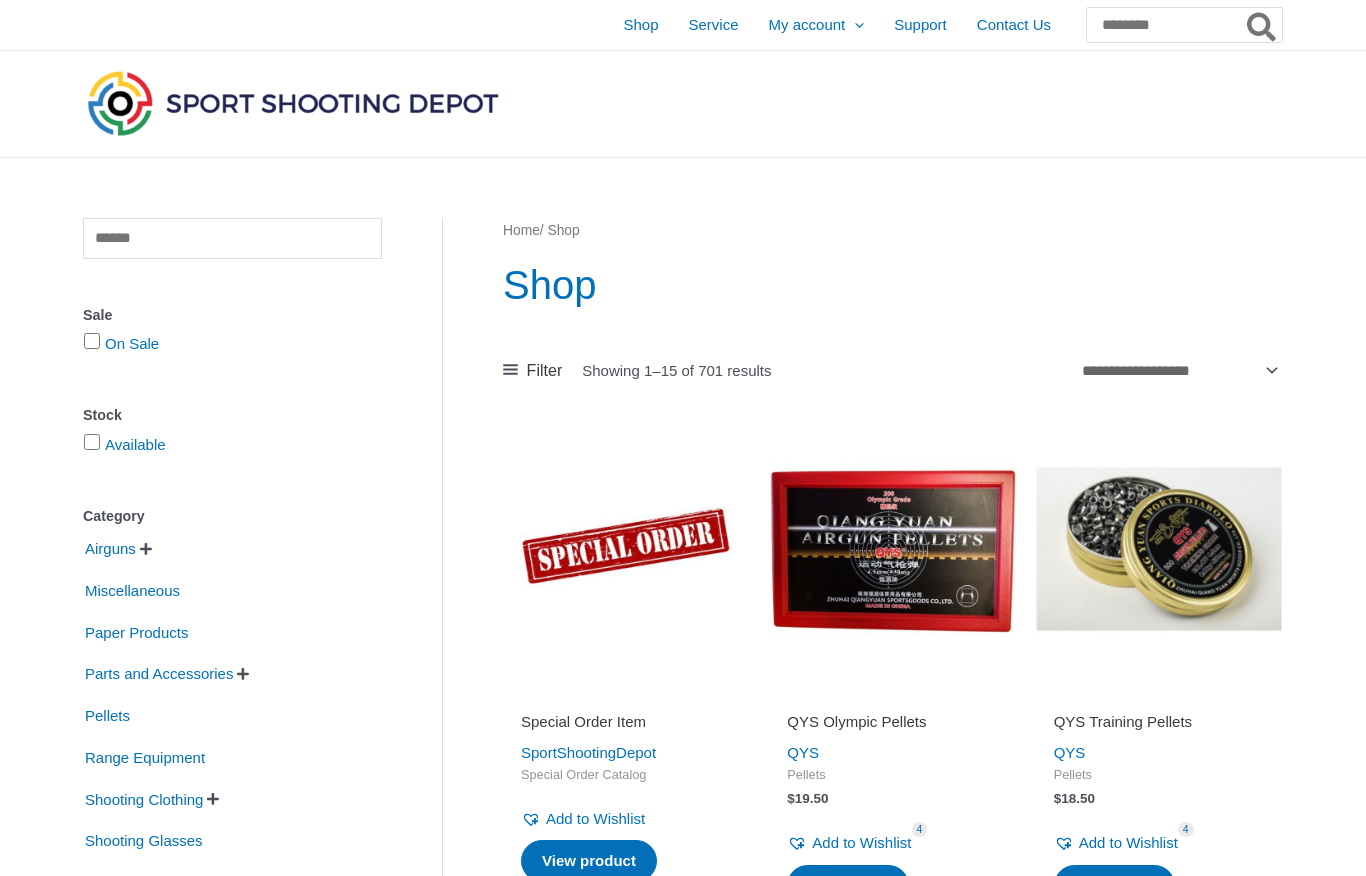 scroll, scrollTop: 0, scrollLeft: 0, axis: both 